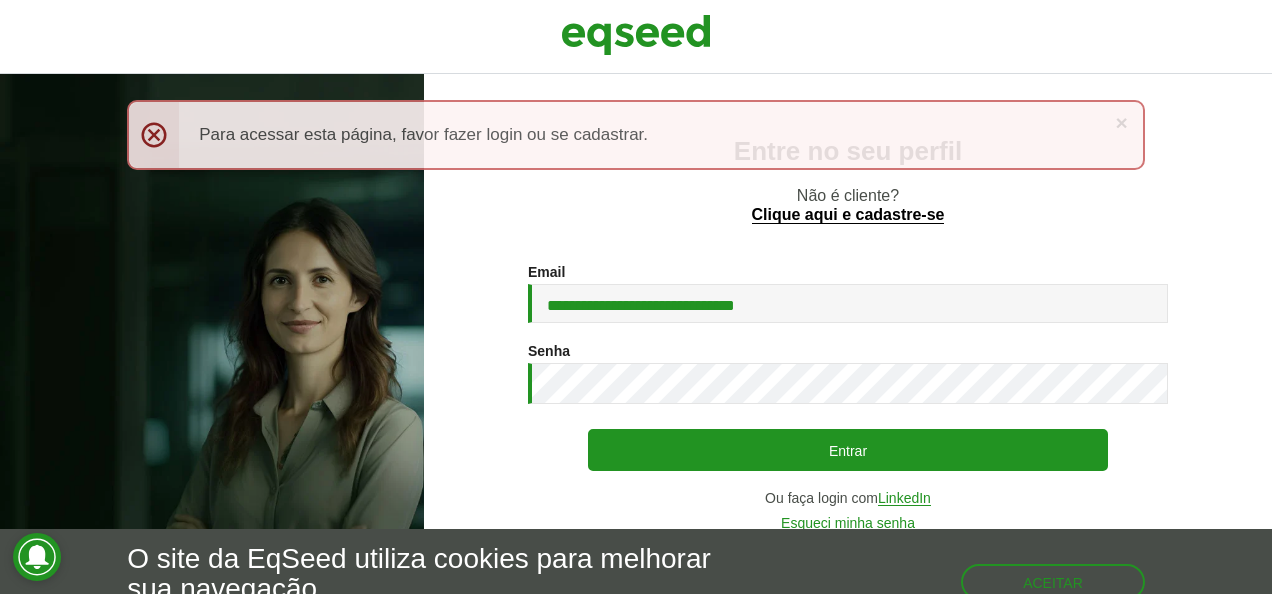 scroll, scrollTop: 0, scrollLeft: 0, axis: both 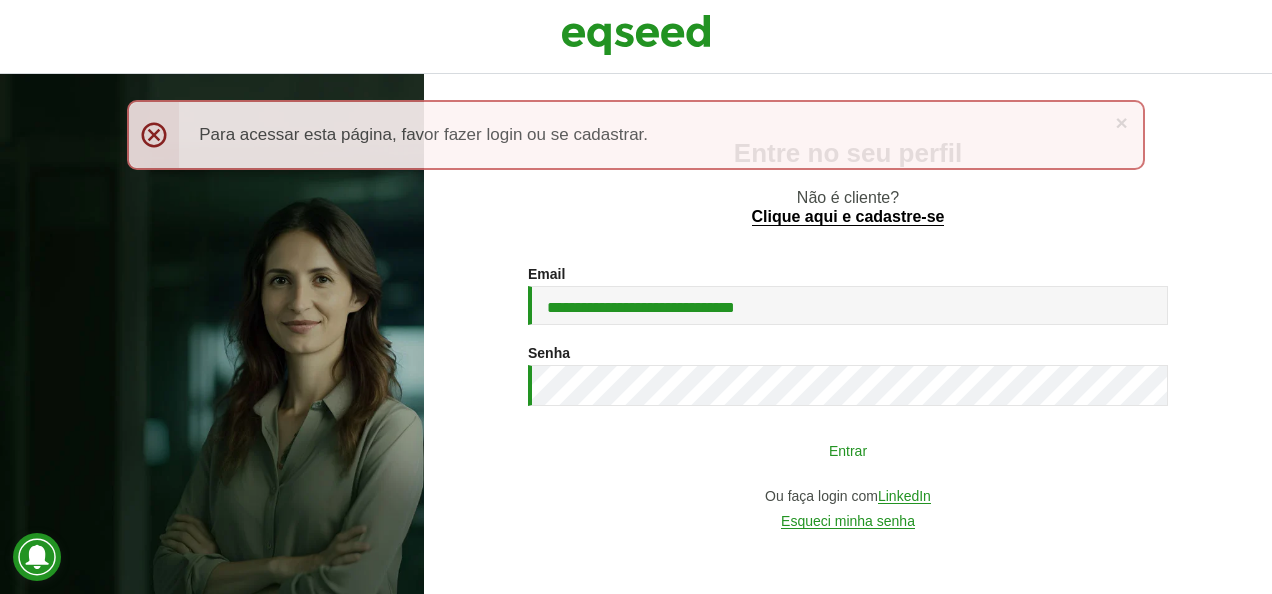 click on "Entrar" at bounding box center (848, 450) 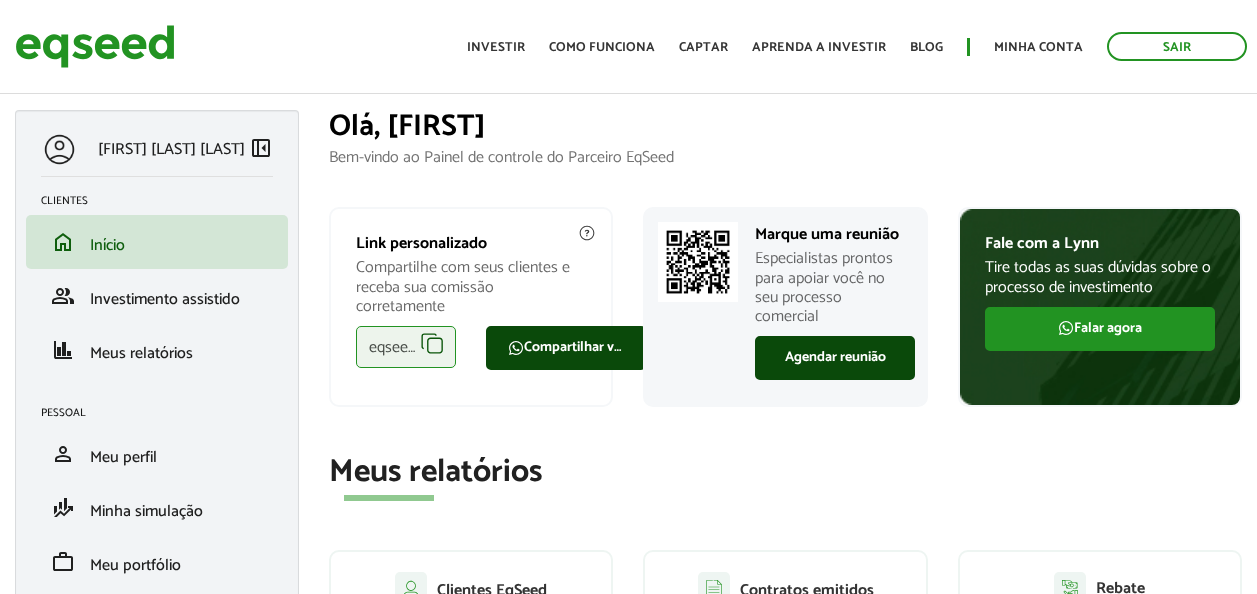 scroll, scrollTop: 0, scrollLeft: 0, axis: both 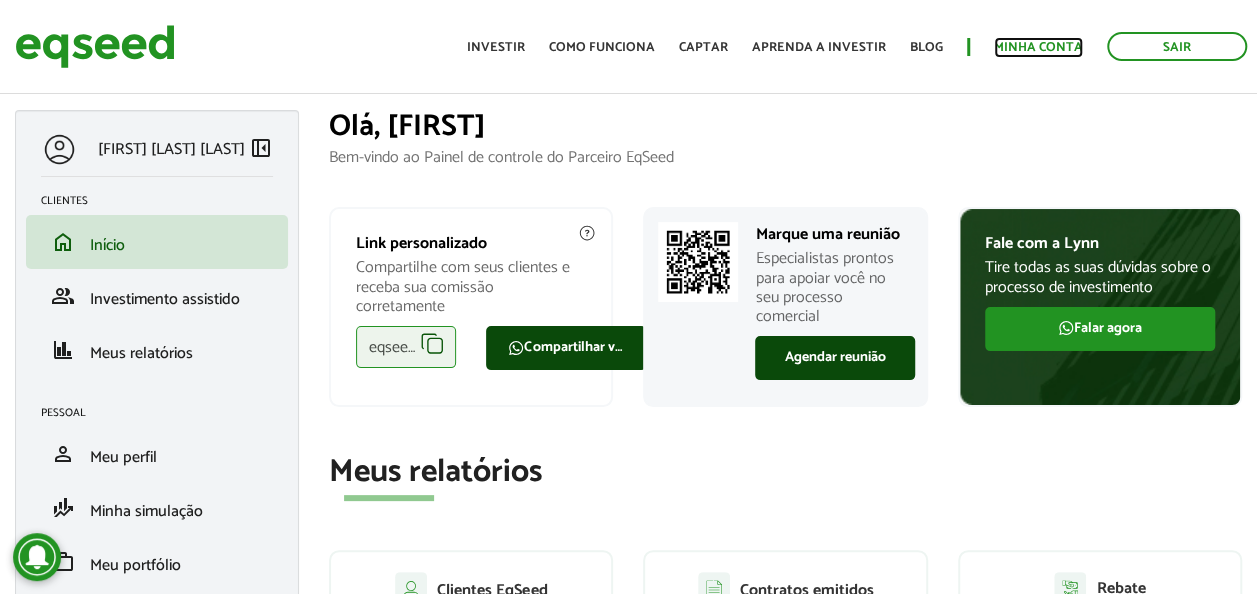 click on "Minha conta" at bounding box center [1038, 47] 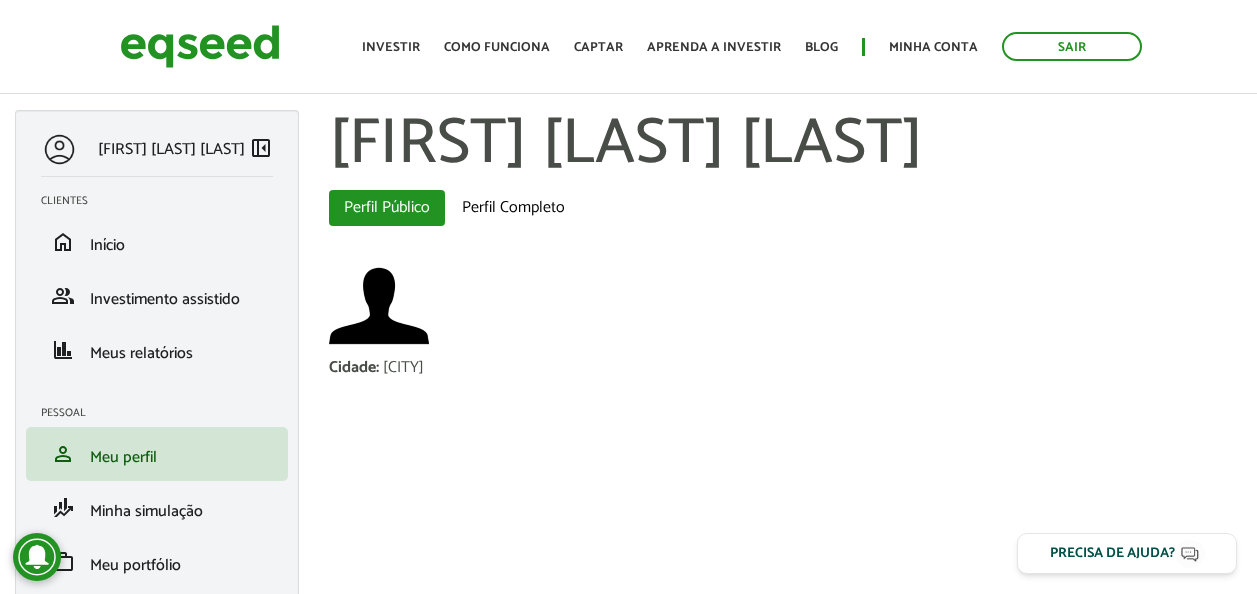 scroll, scrollTop: 0, scrollLeft: 0, axis: both 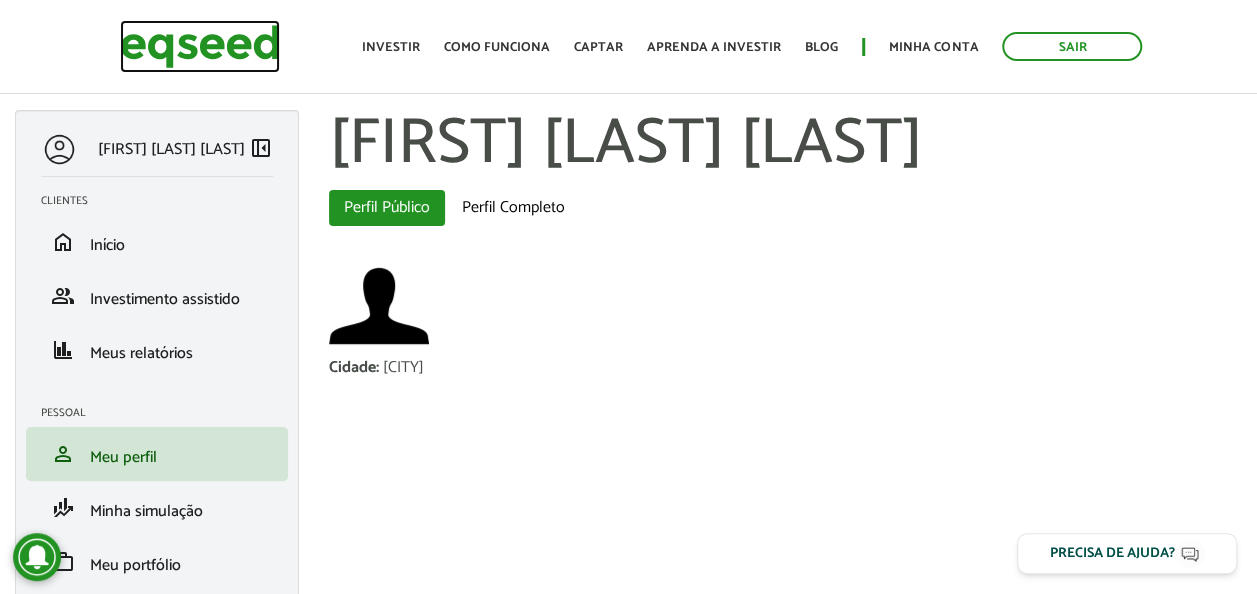 click at bounding box center [200, 46] 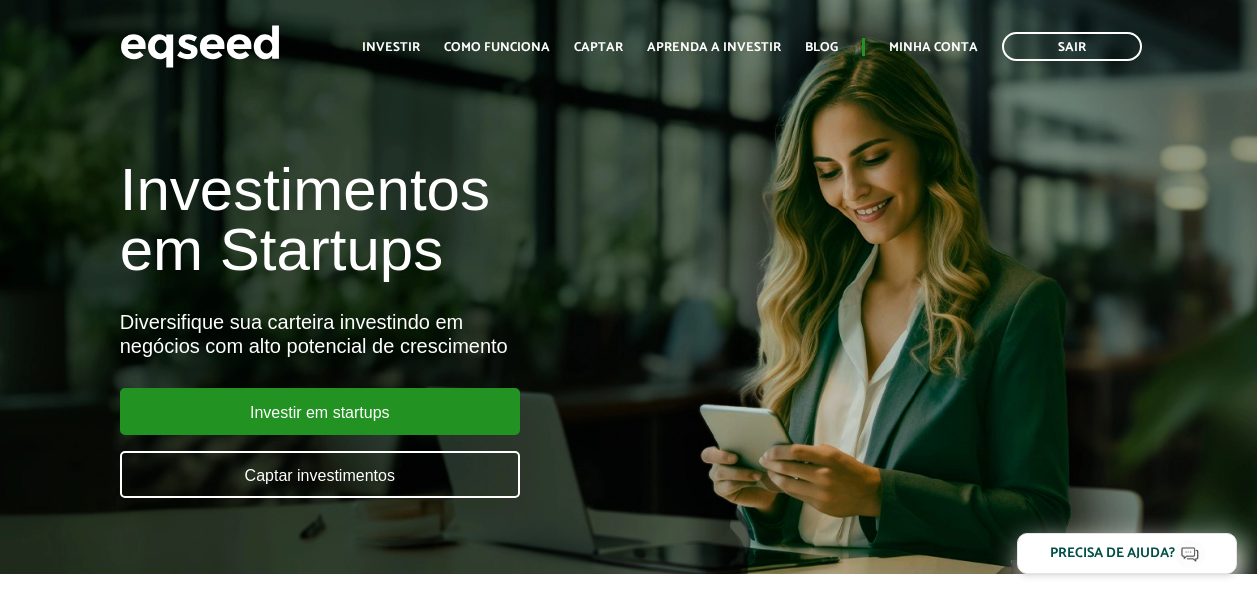 scroll, scrollTop: 0, scrollLeft: 0, axis: both 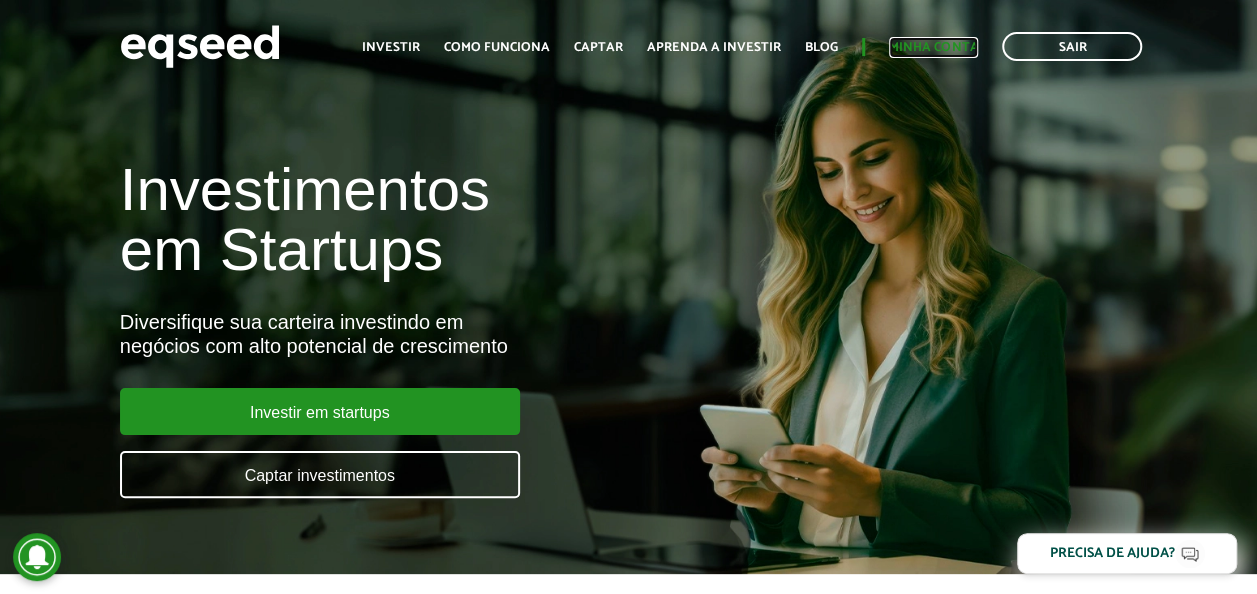 click on "Minha conta" at bounding box center [933, 47] 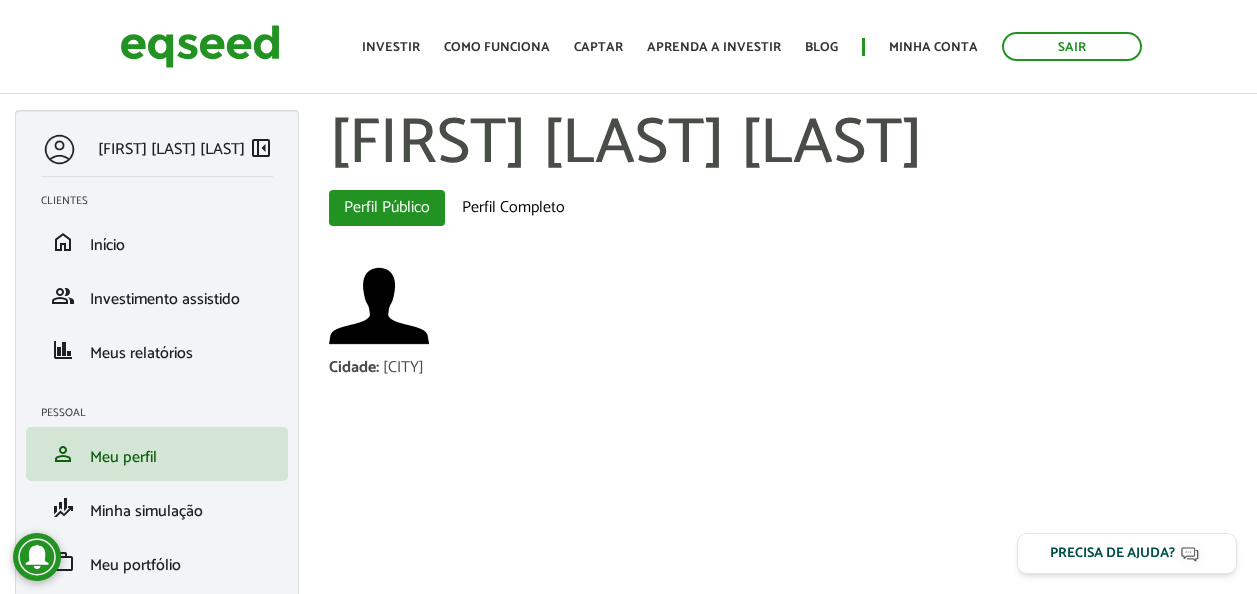 scroll, scrollTop: 0, scrollLeft: 0, axis: both 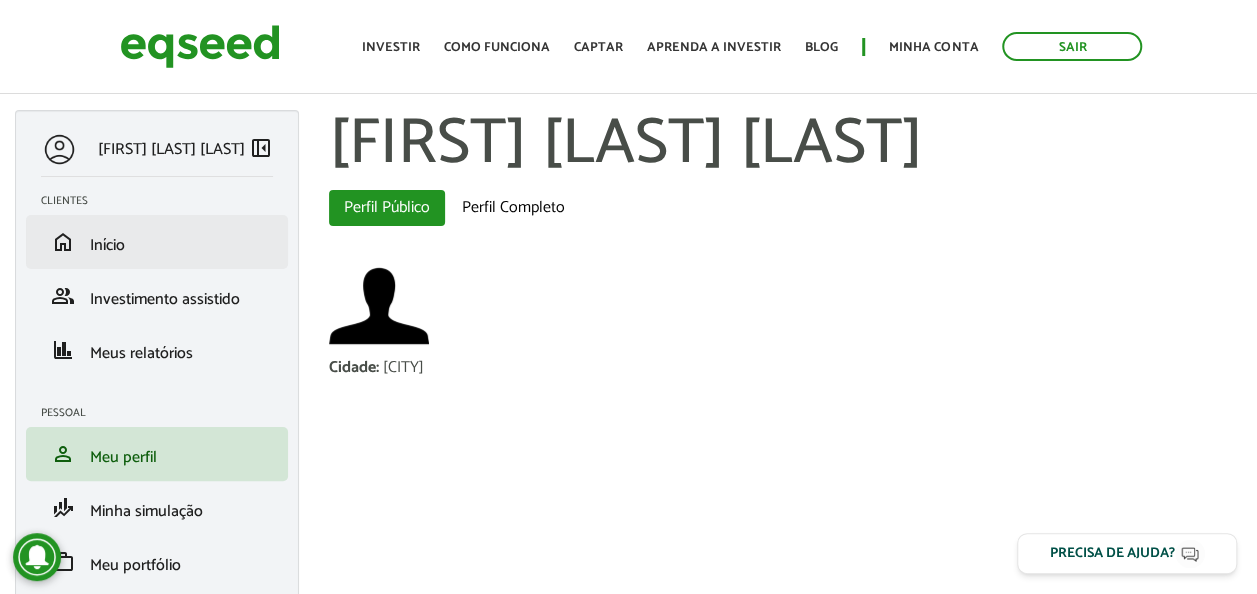 click on "home Início" at bounding box center [157, 242] 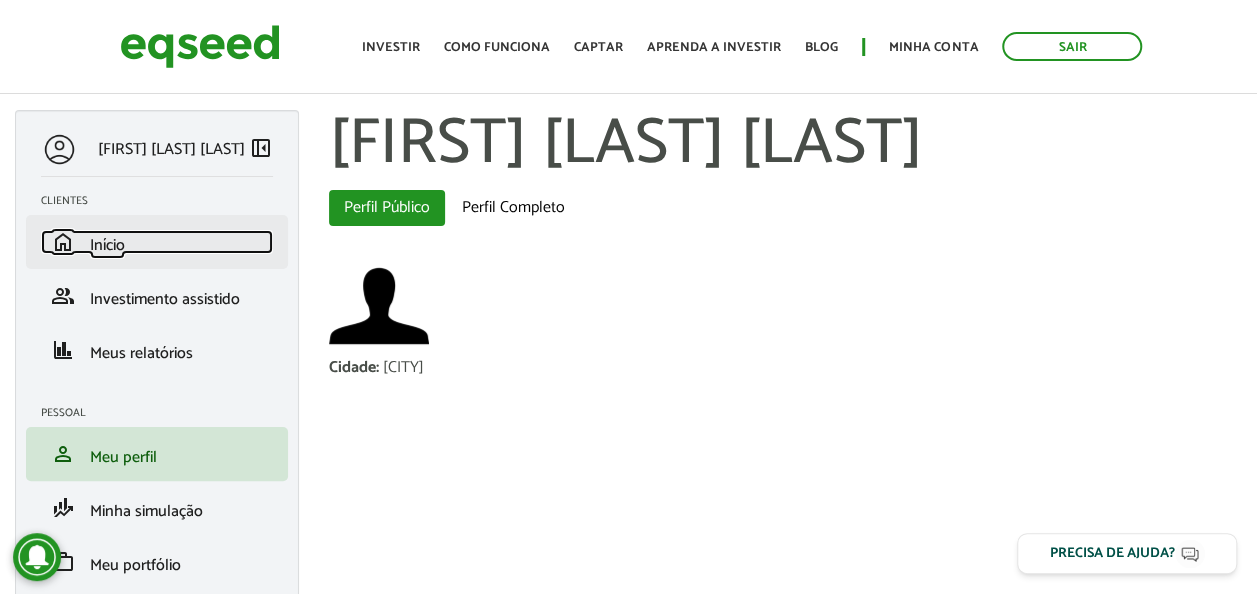 click on "Início" at bounding box center [107, 245] 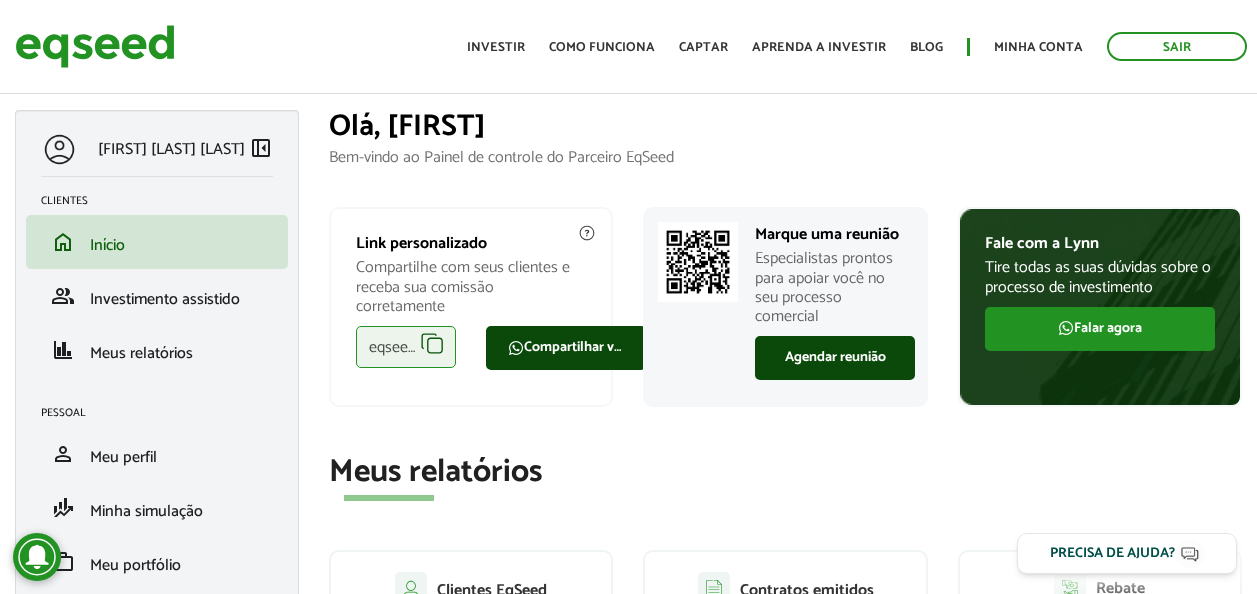 scroll, scrollTop: 0, scrollLeft: 0, axis: both 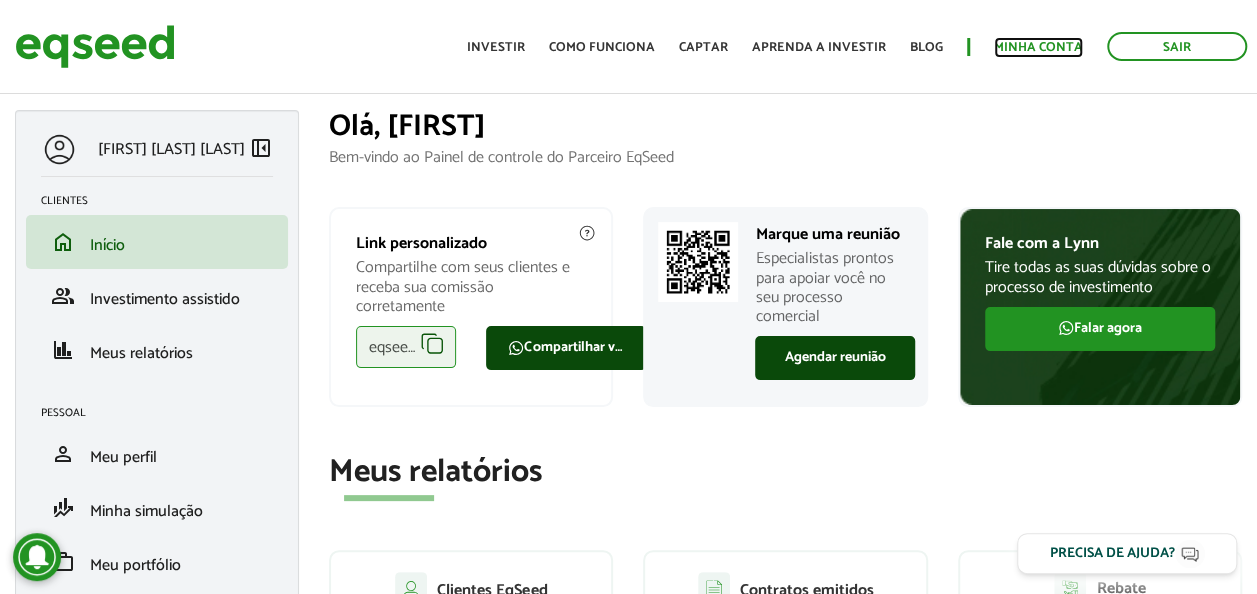 click on "Minha conta" at bounding box center (1038, 47) 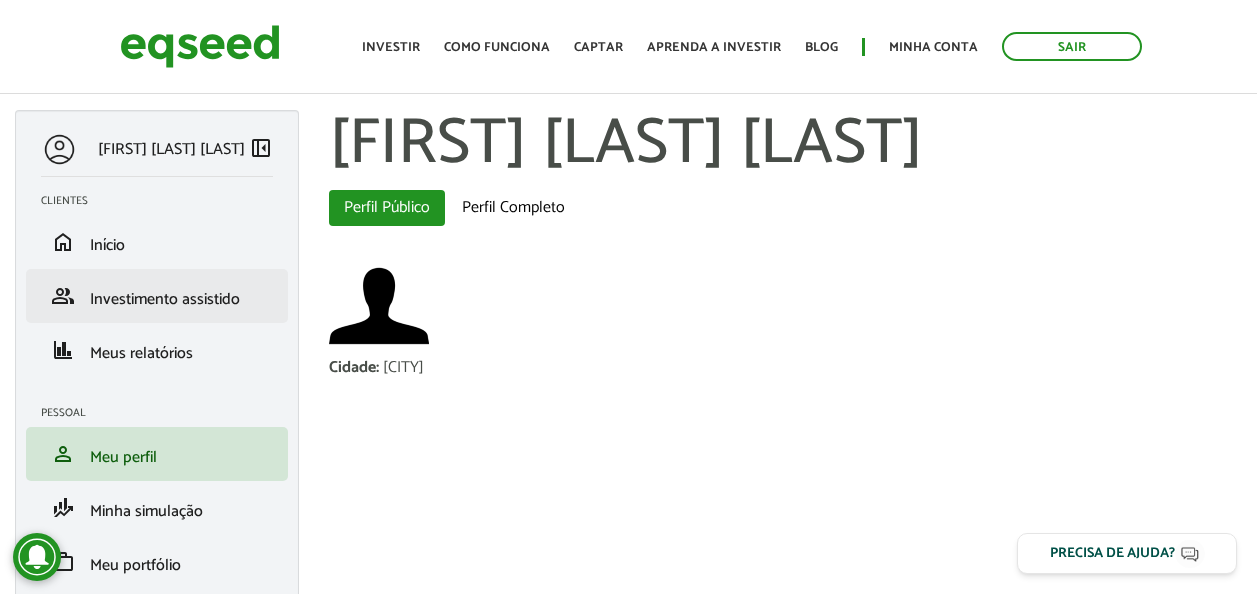 scroll, scrollTop: 0, scrollLeft: 0, axis: both 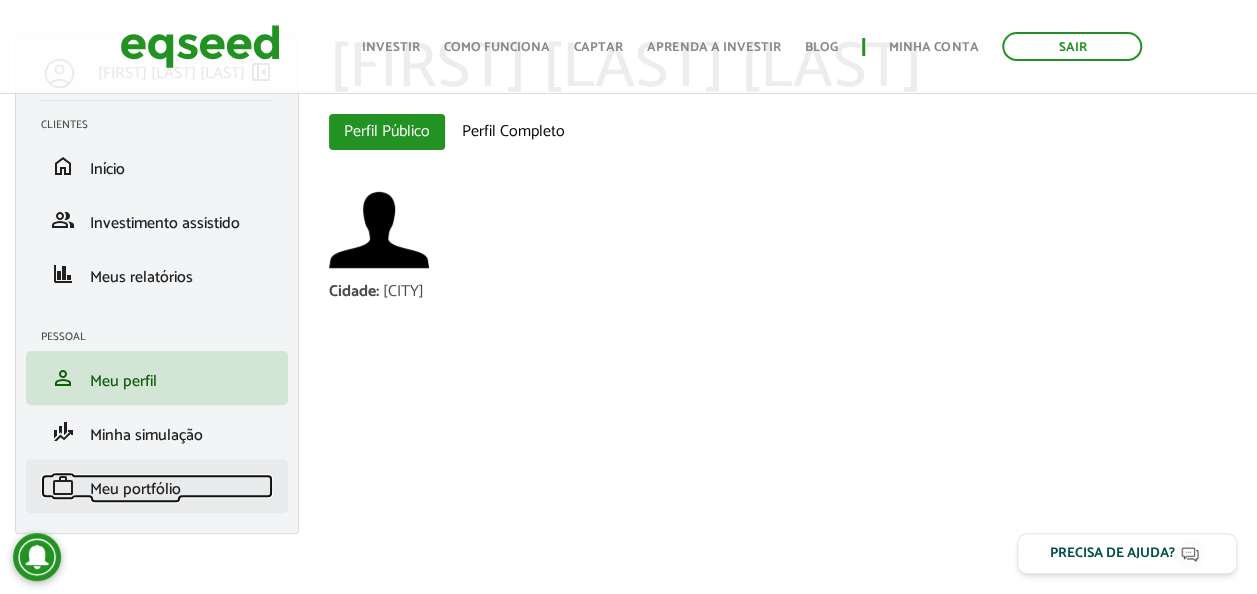 click on "Meu portfólio" at bounding box center [135, 489] 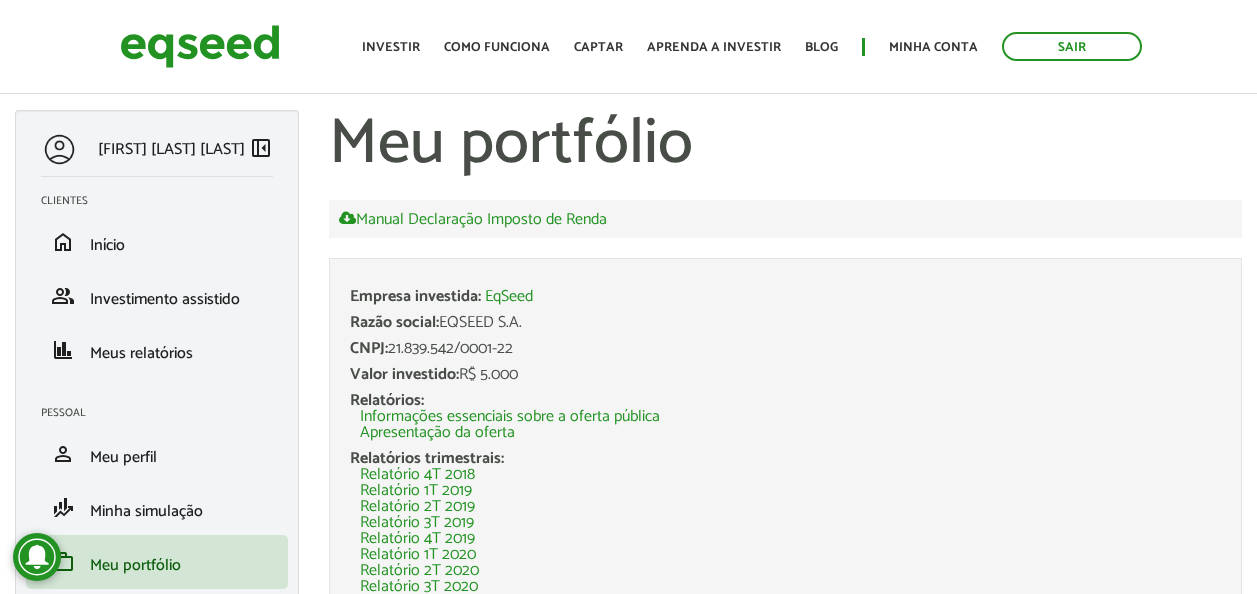 scroll, scrollTop: 0, scrollLeft: 0, axis: both 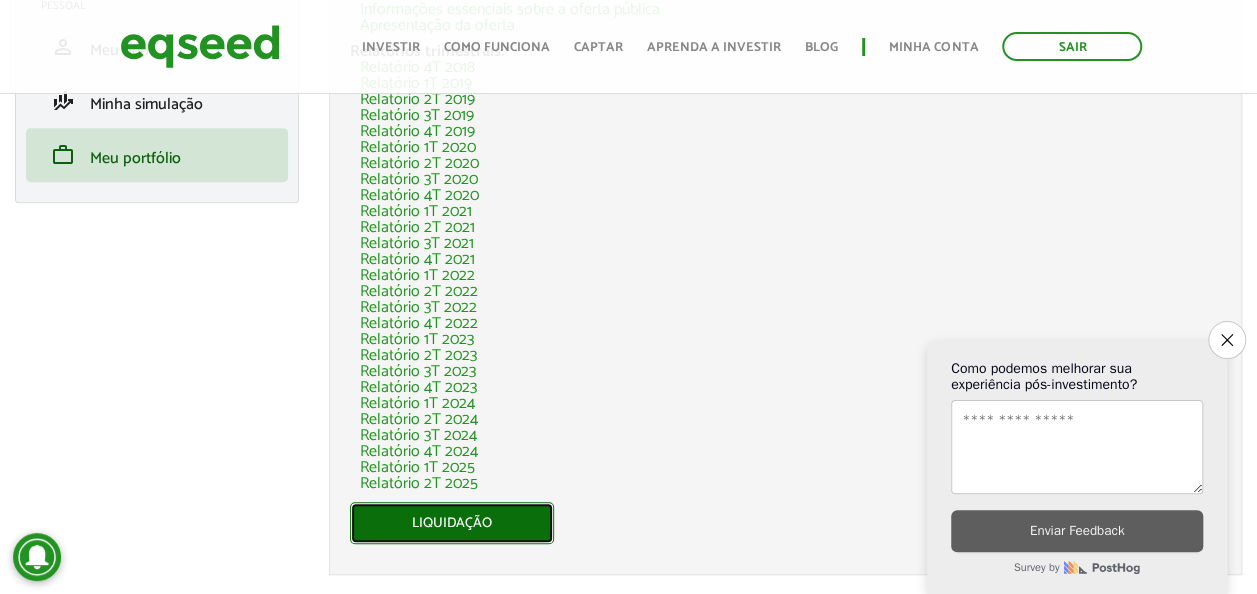 click on "Liquidação" at bounding box center [452, 523] 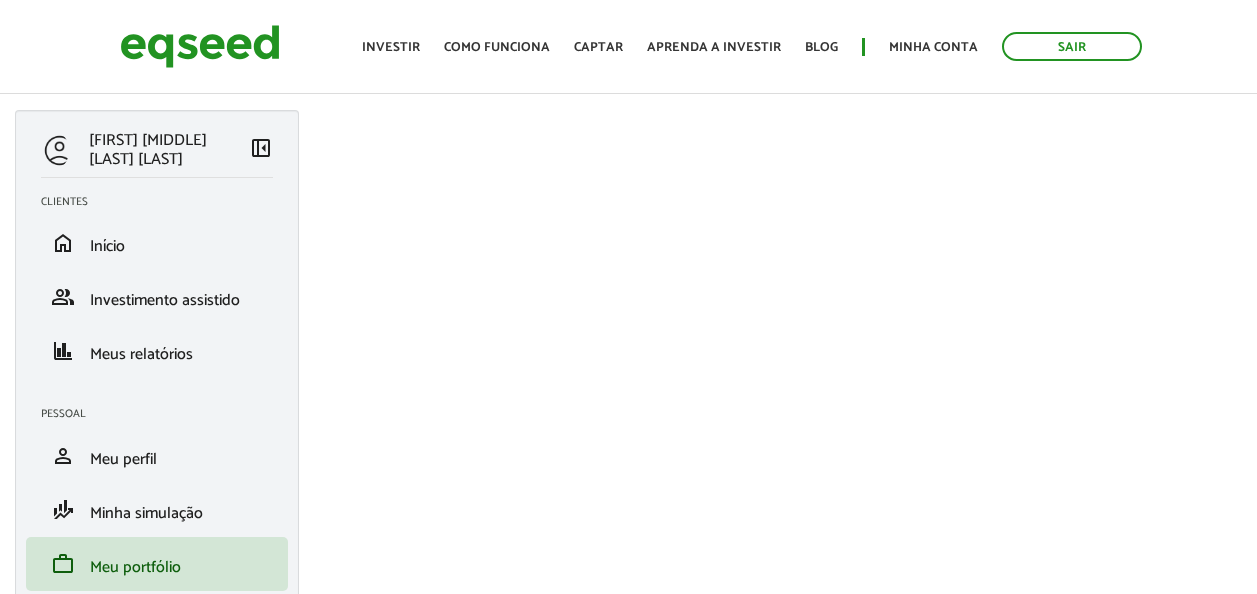 scroll, scrollTop: 0, scrollLeft: 0, axis: both 